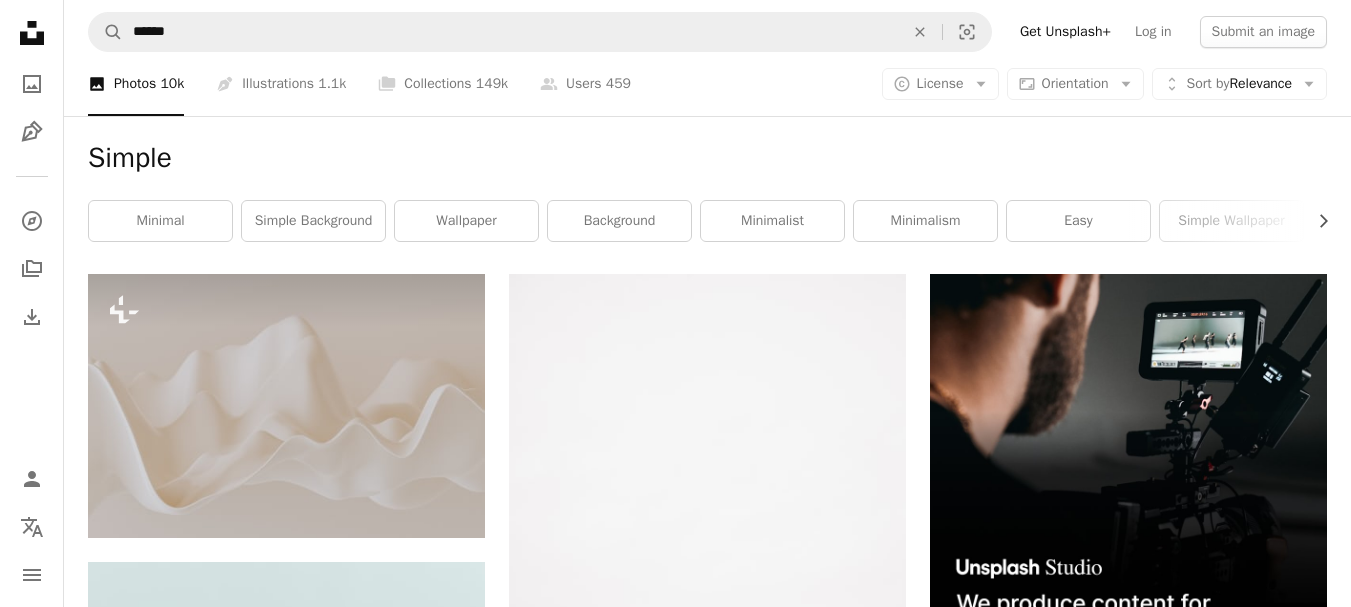 click on "An X shape" at bounding box center [20, 20] 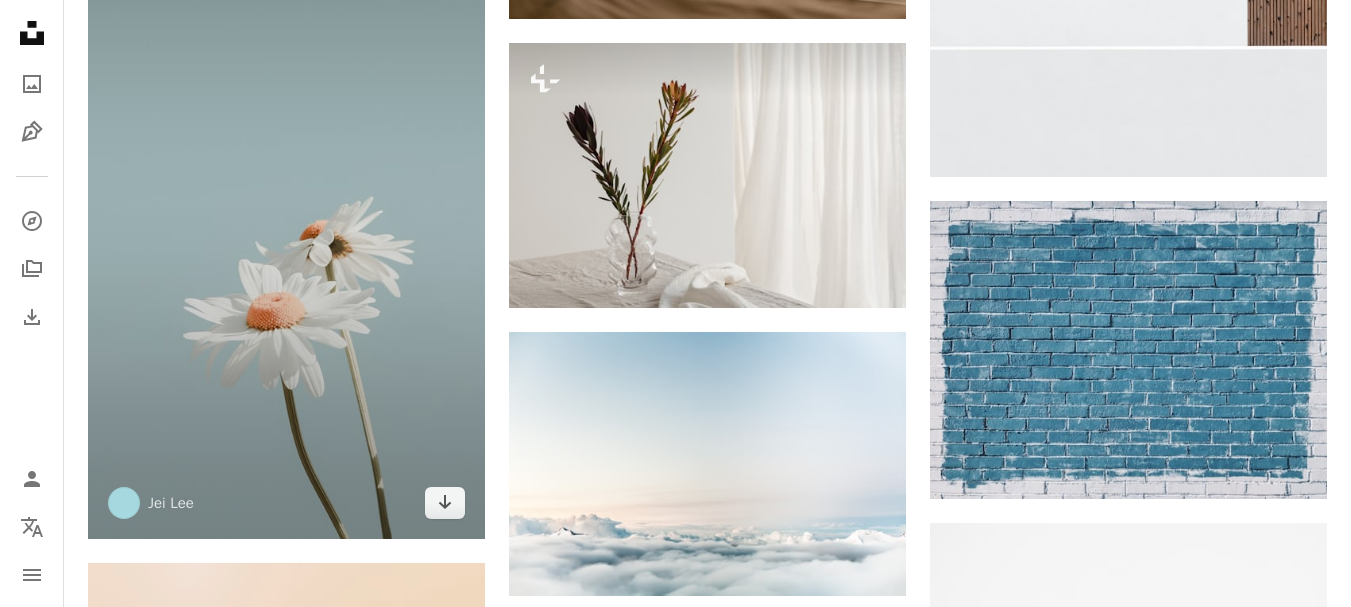 scroll, scrollTop: 7083, scrollLeft: 0, axis: vertical 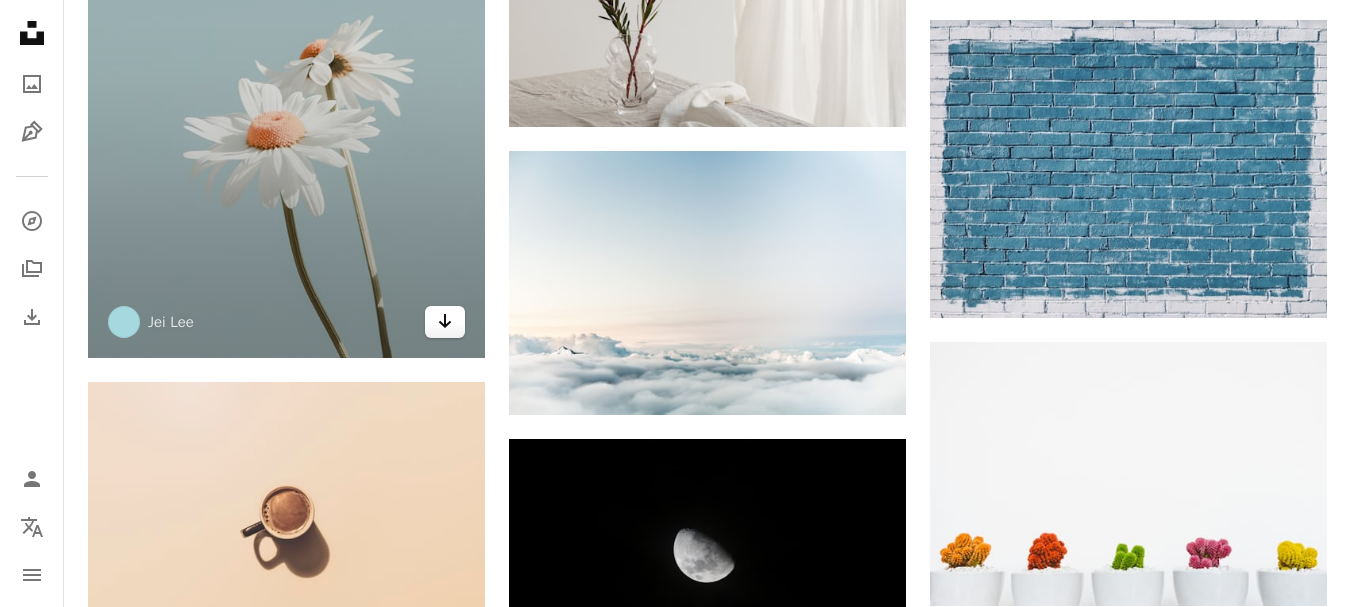 click 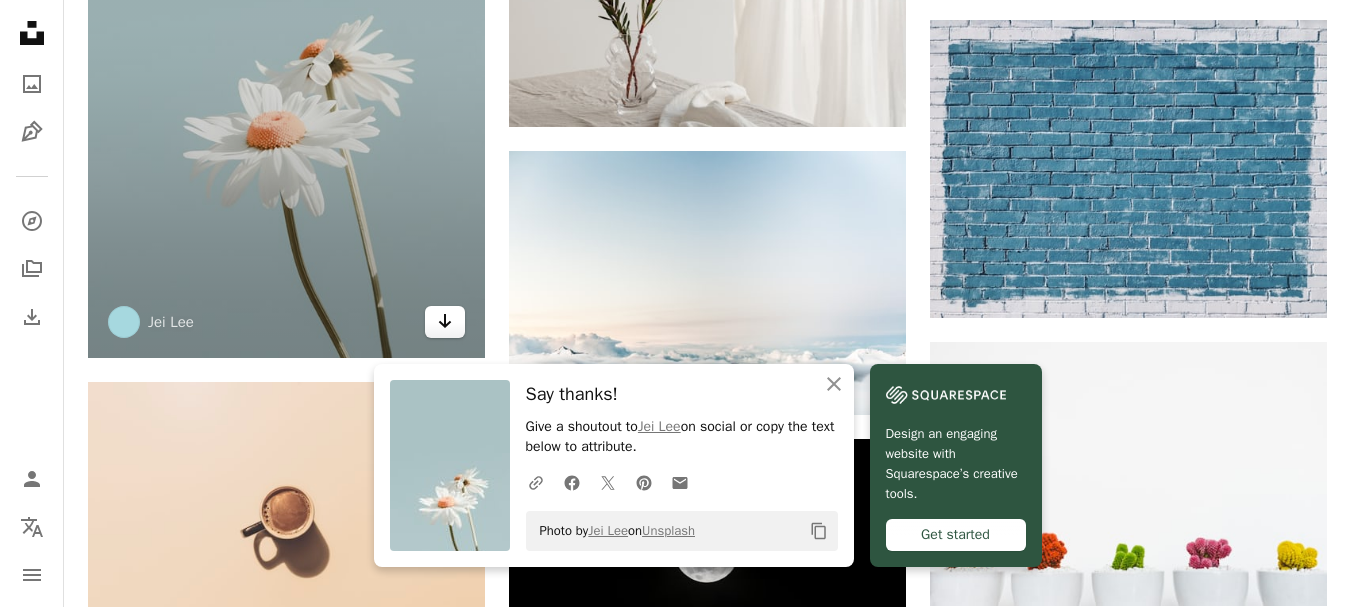click on "Arrow pointing down" 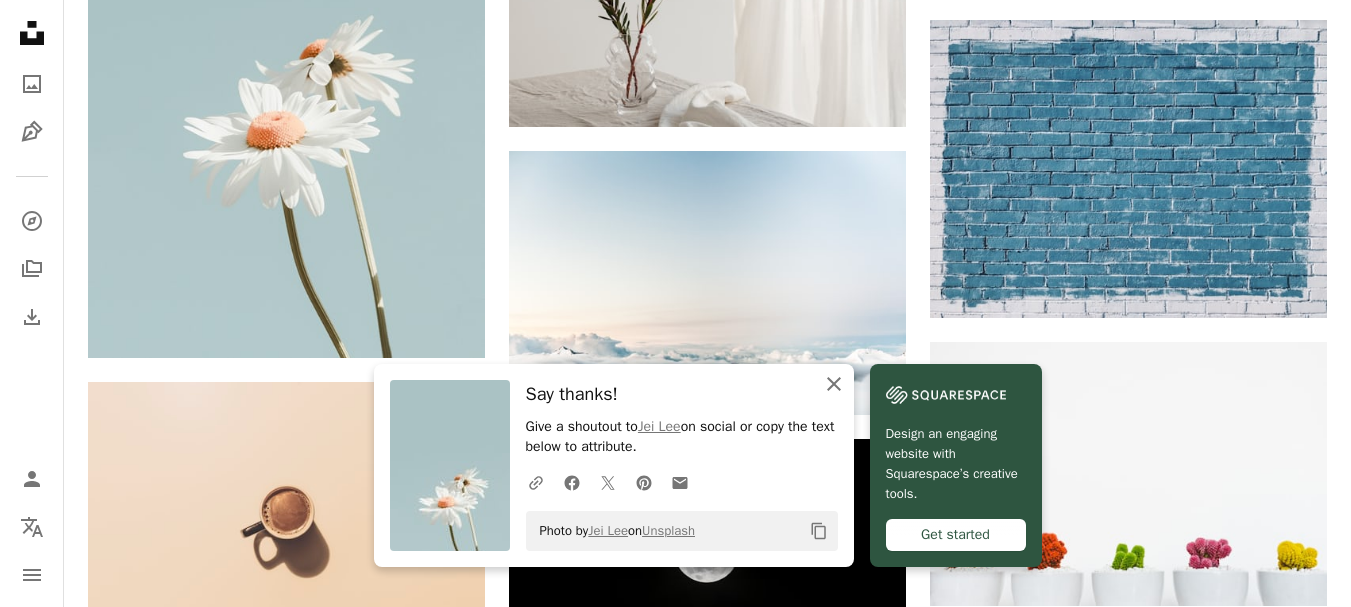 click 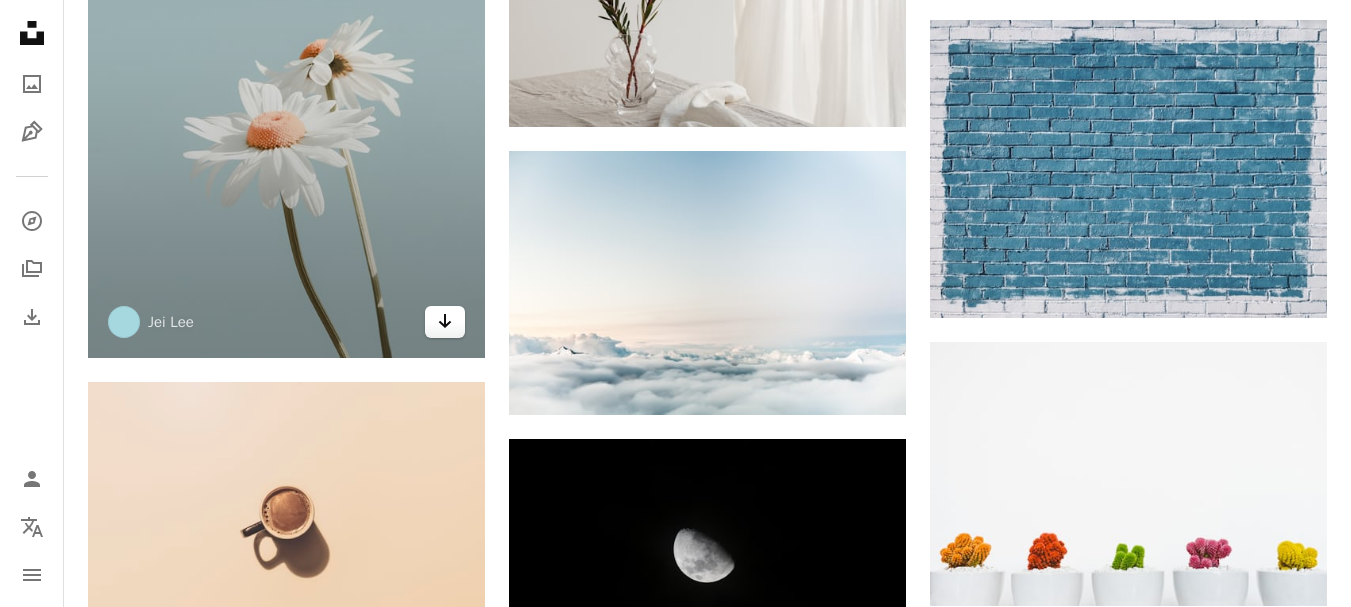click on "Arrow pointing down" at bounding box center [445, 322] 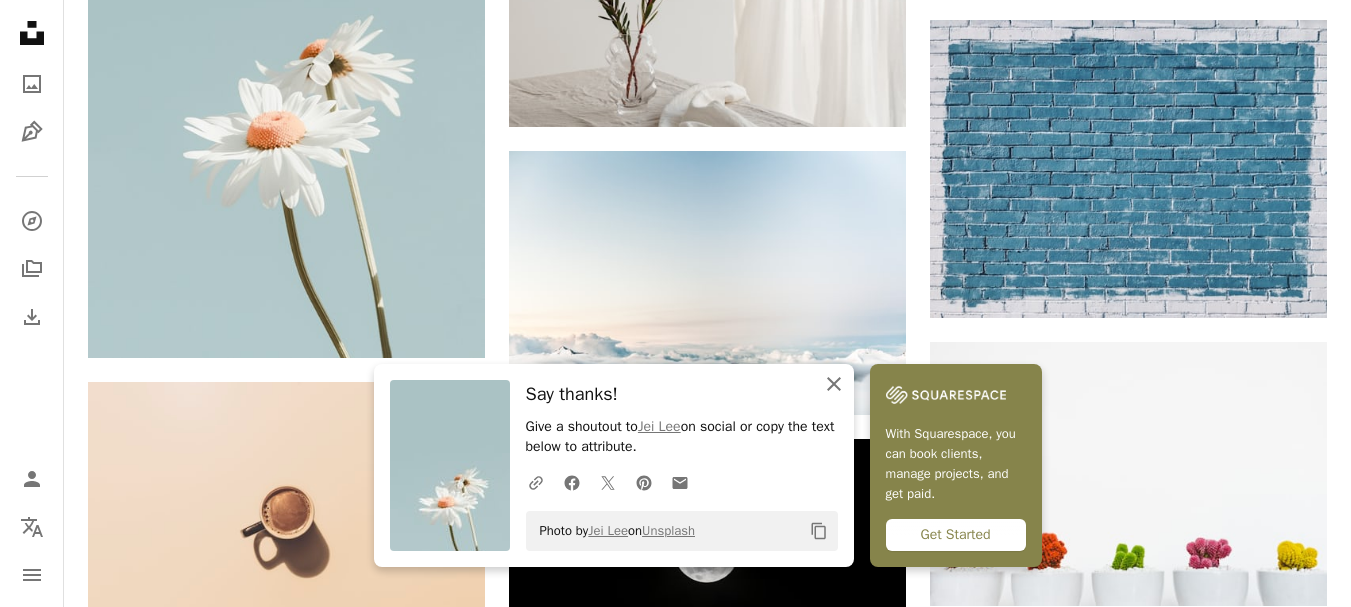 click 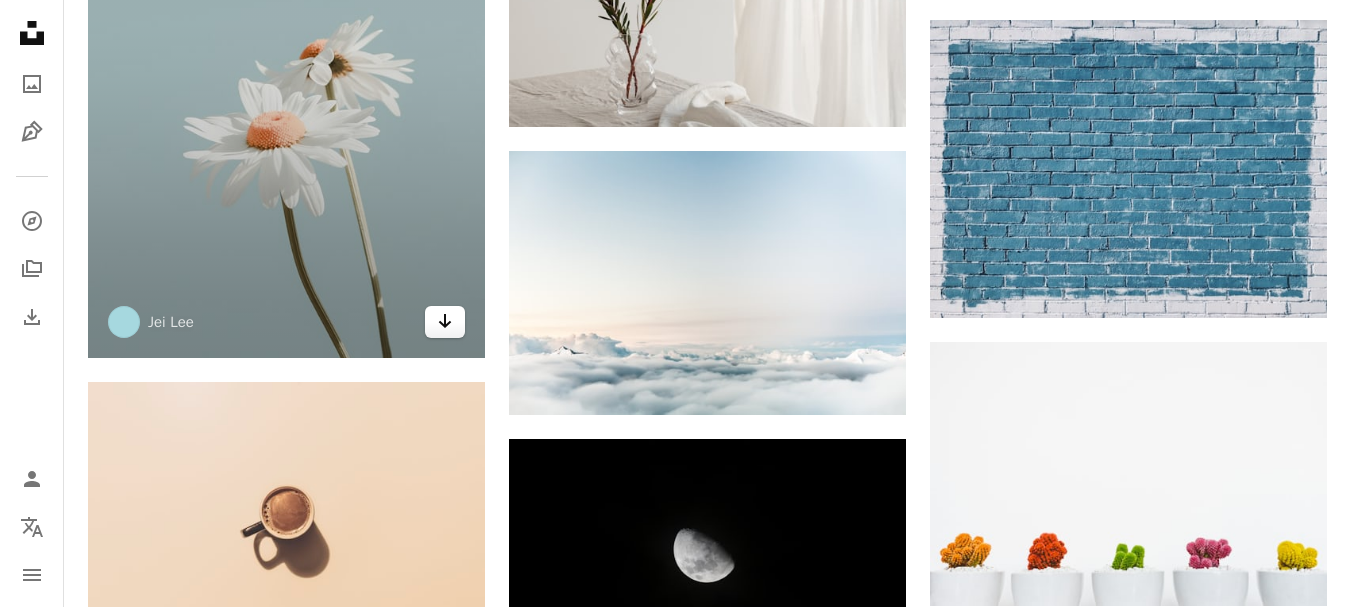 click on "Arrow pointing down" 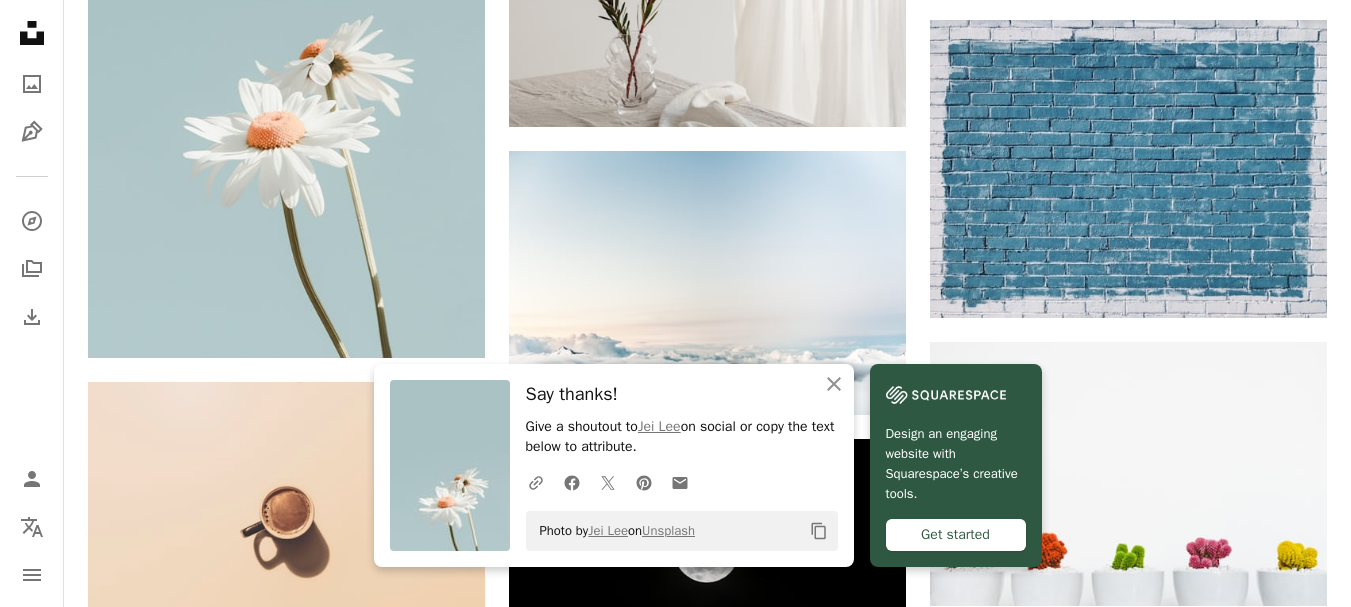 click on "Get started" at bounding box center (956, 535) 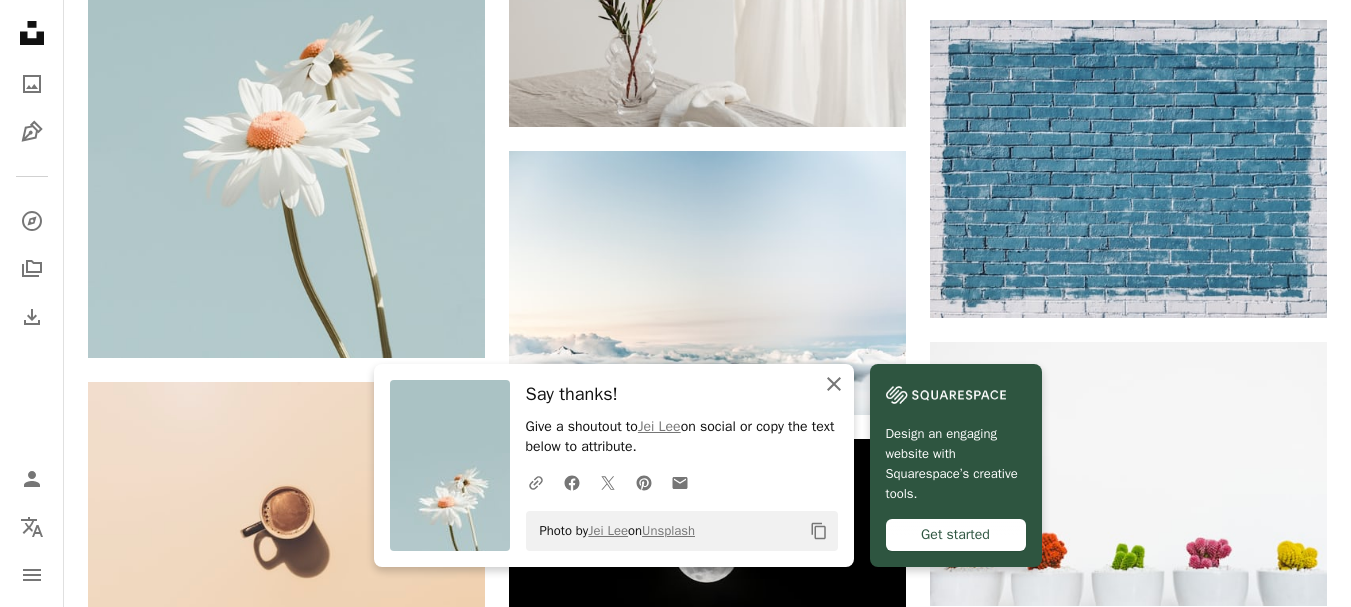 click on "An X shape" 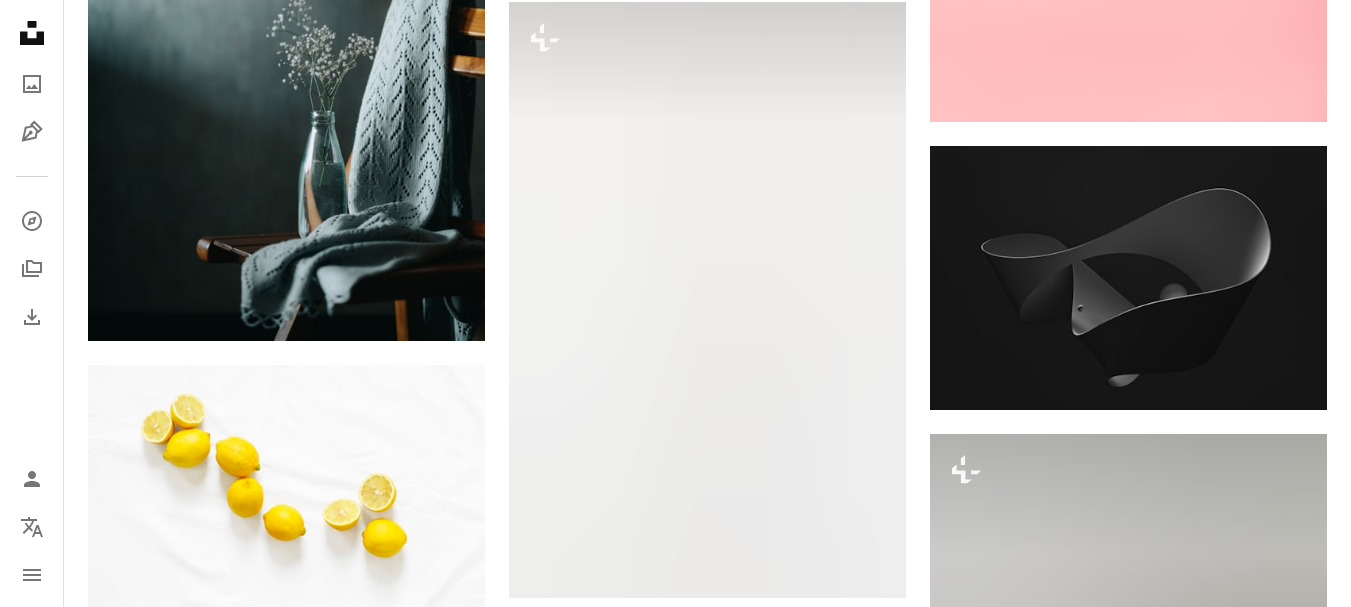 scroll, scrollTop: 9163, scrollLeft: 0, axis: vertical 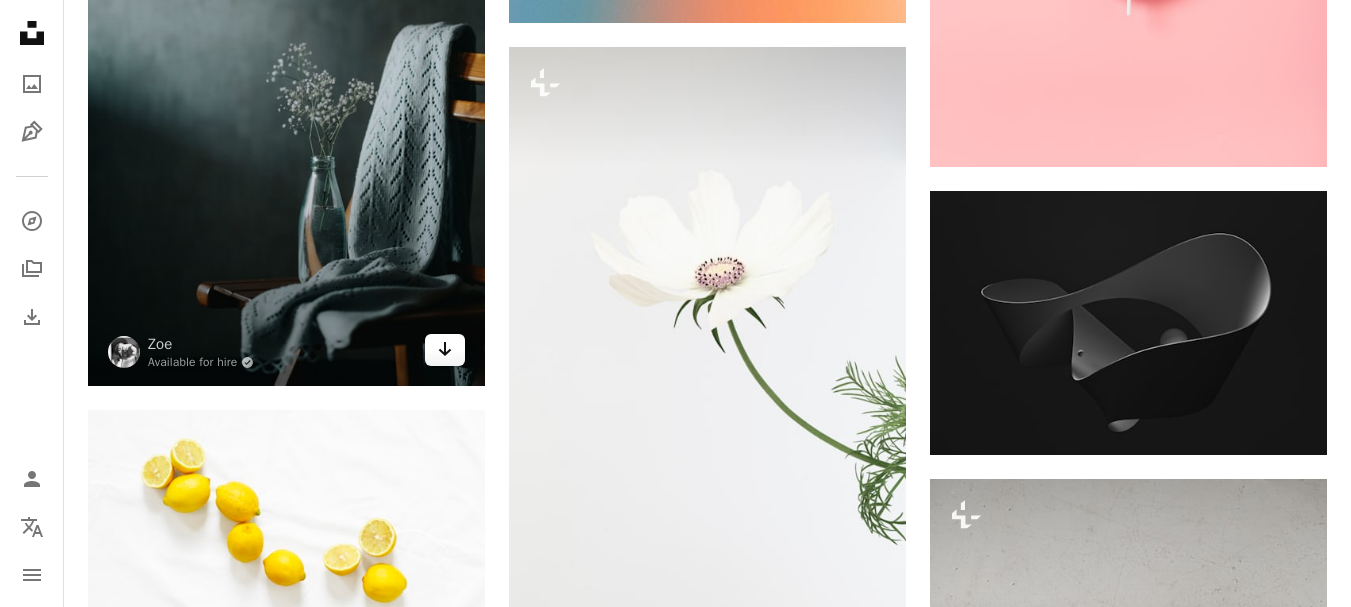 click on "Arrow pointing down" 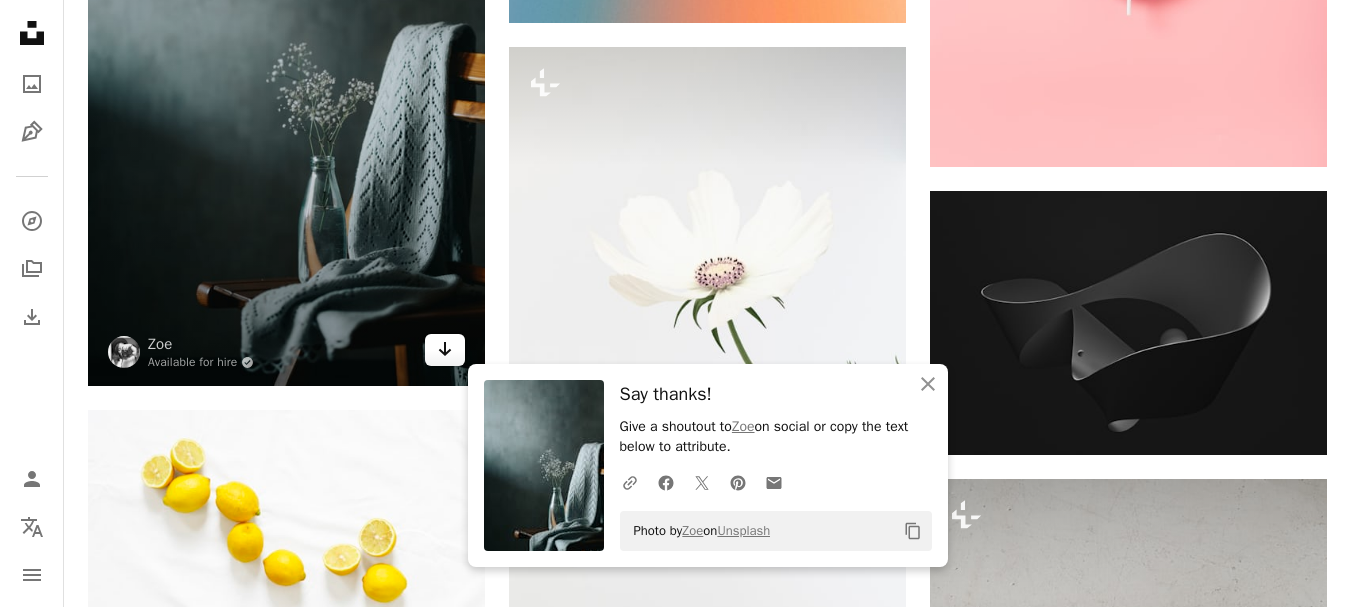 click on "Arrow pointing down" 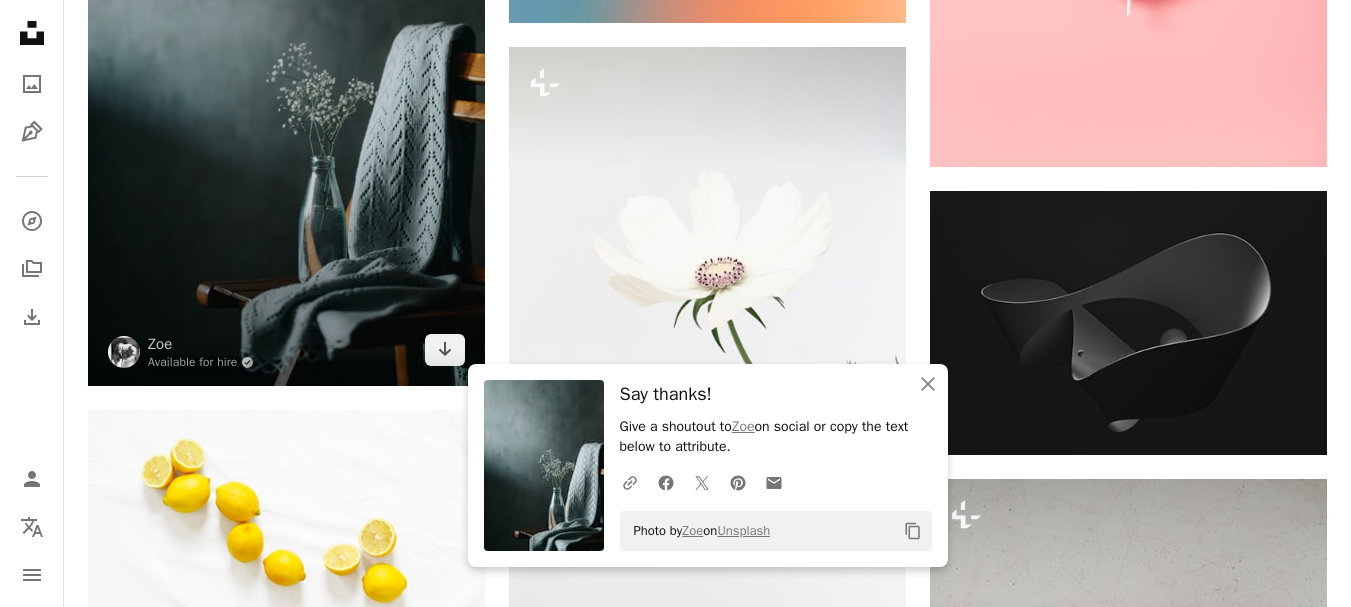 drag, startPoint x: 443, startPoint y: 349, endPoint x: 645, endPoint y: 444, distance: 223.2241 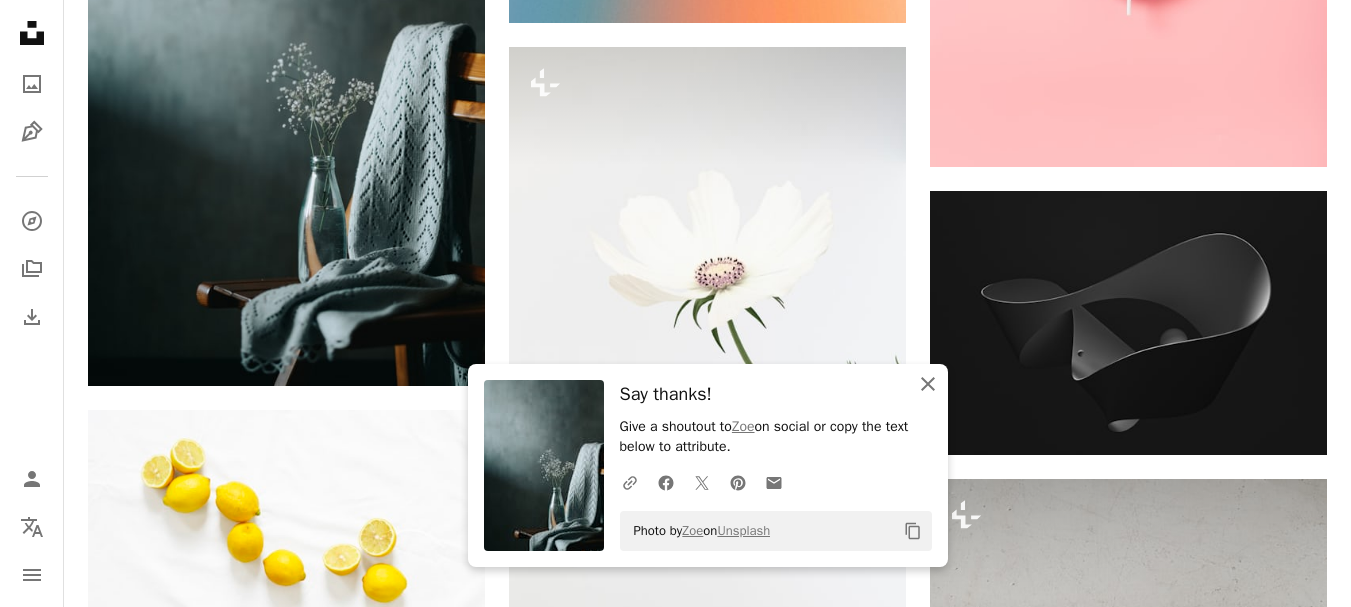click 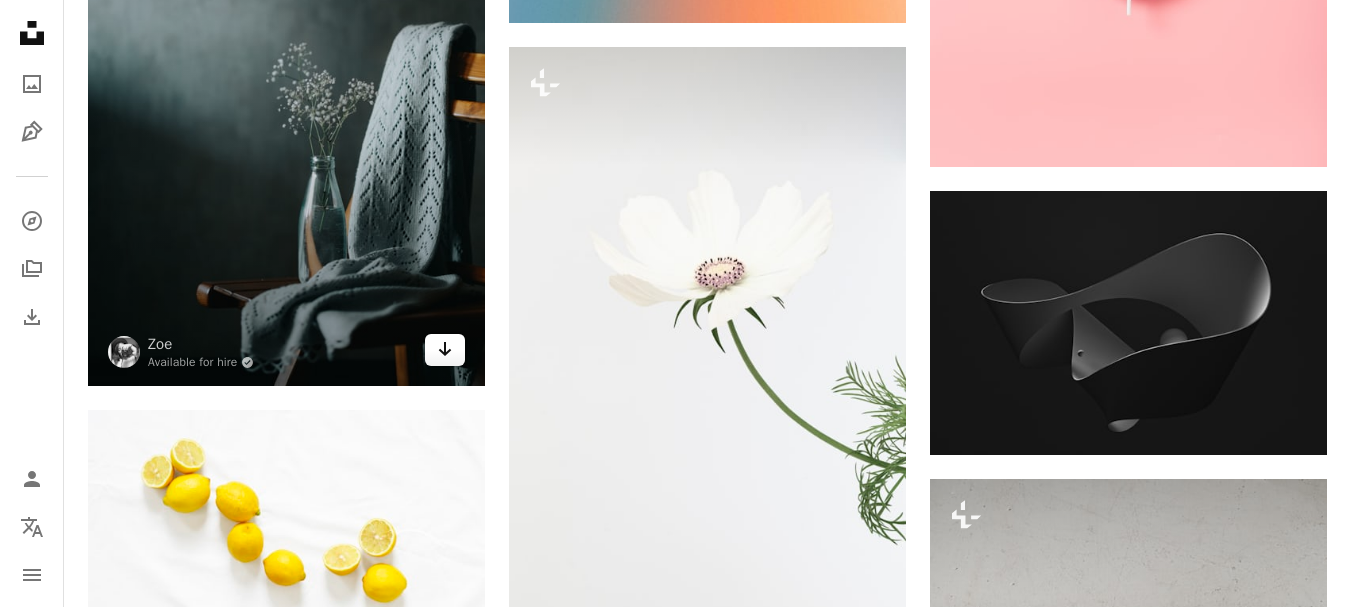 click on "Arrow pointing down" 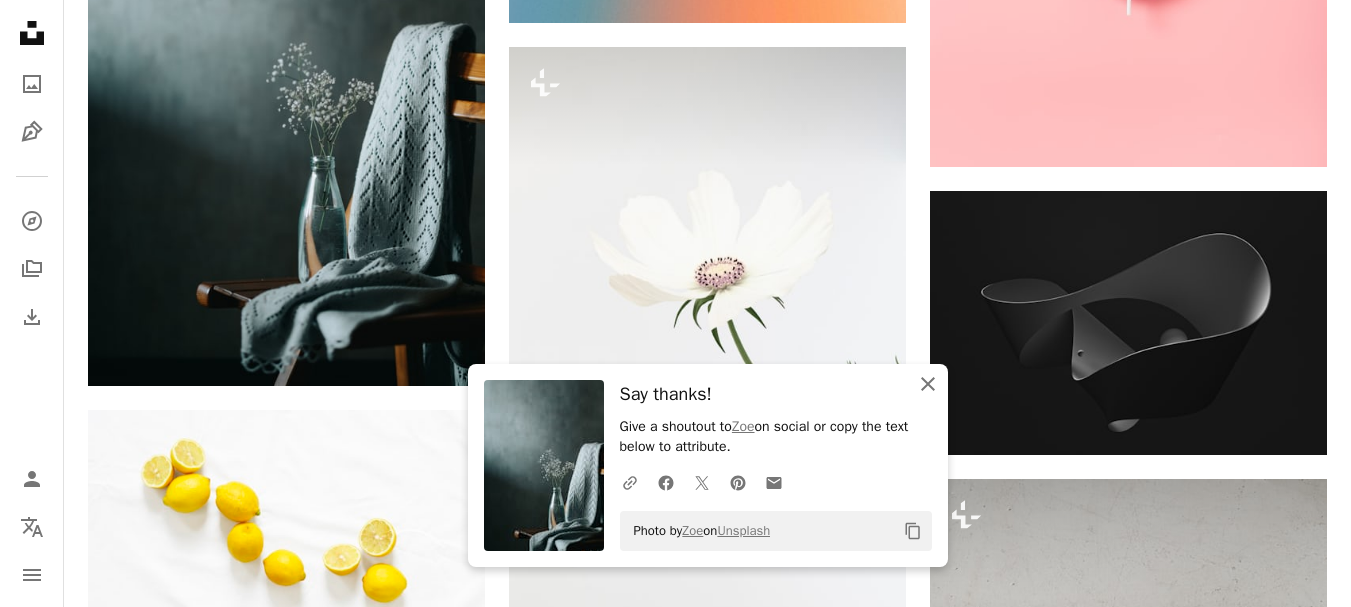 click on "An X shape" 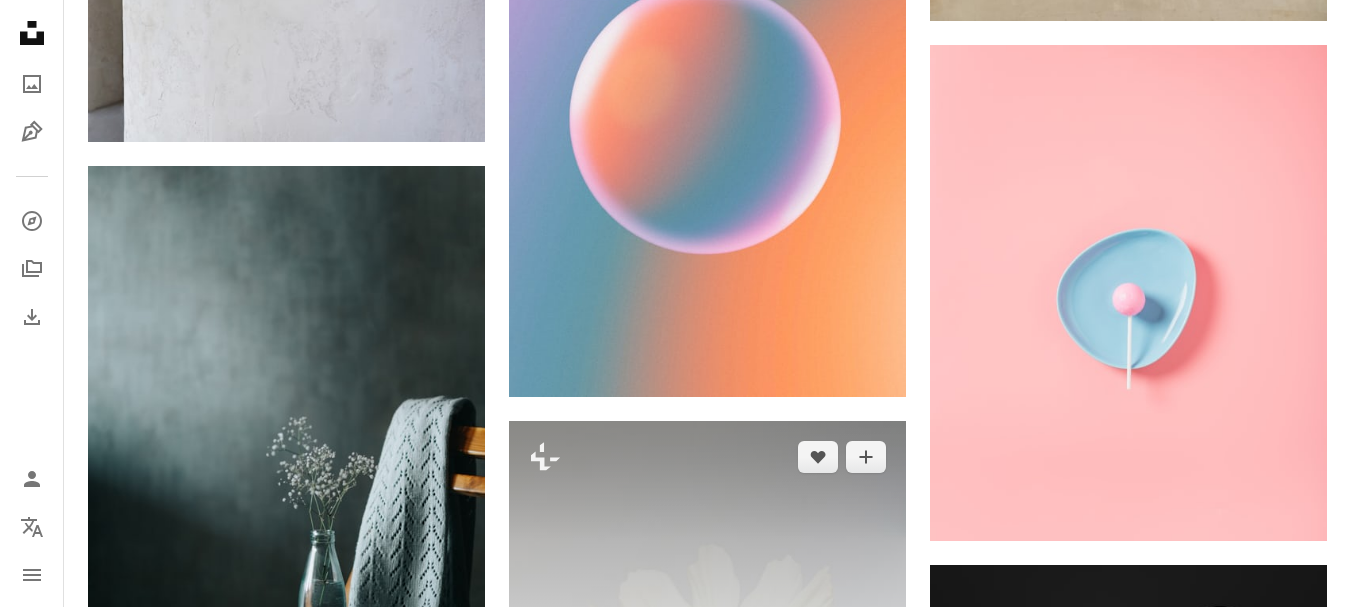 scroll, scrollTop: 8763, scrollLeft: 0, axis: vertical 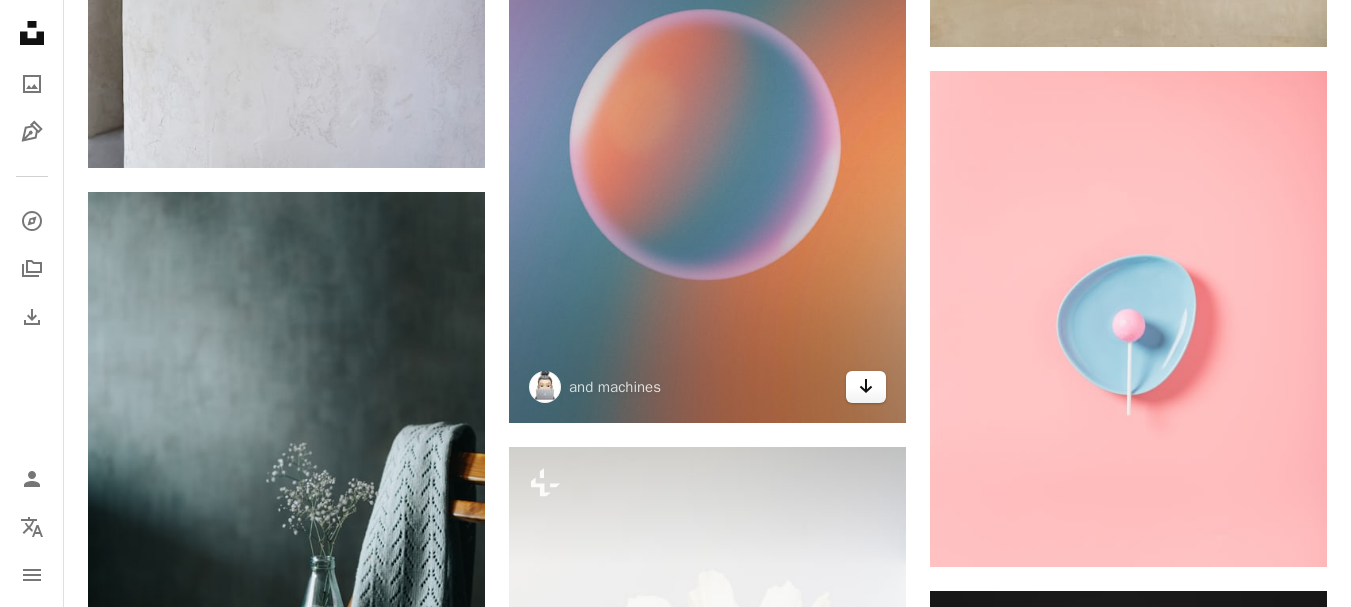 click on "Arrow pointing down" at bounding box center (866, 387) 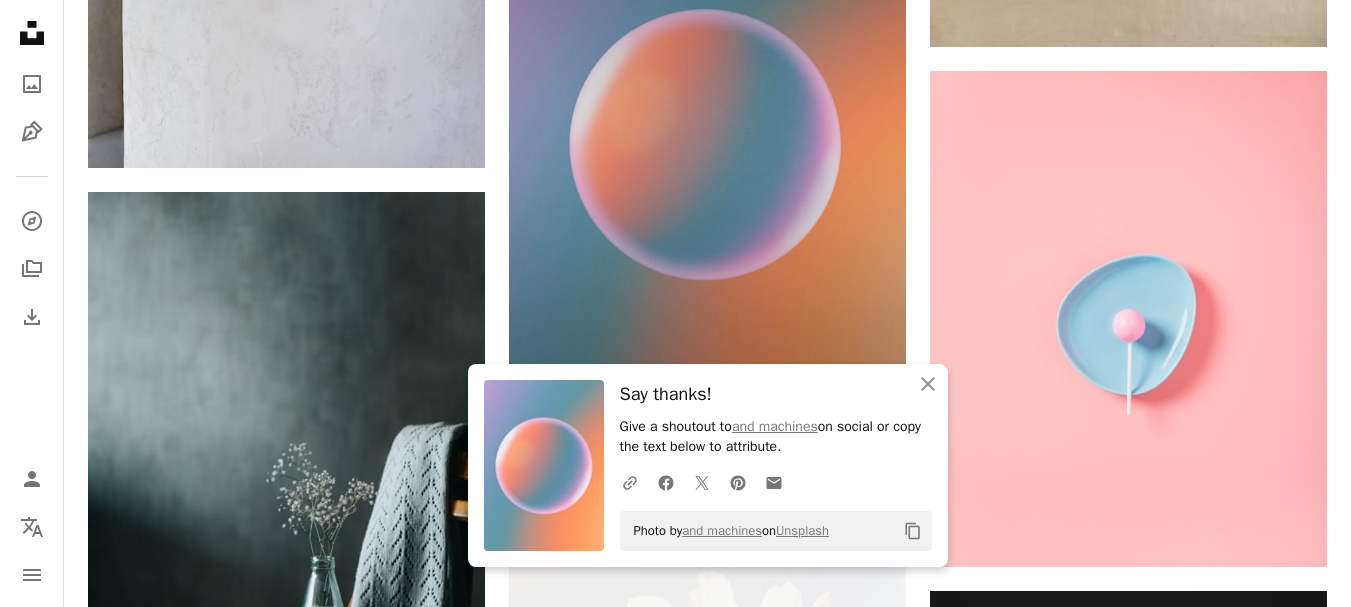 click on "An X shape Close Say thanks! Give a shoutout to  and machines  on social or copy the text below to attribute. A URL sharing icon (chains) Facebook icon X (formerly Twitter) icon Pinterest icon An envelope Photo by  and machines  on  Unsplash
Copy content" at bounding box center [708, 465] 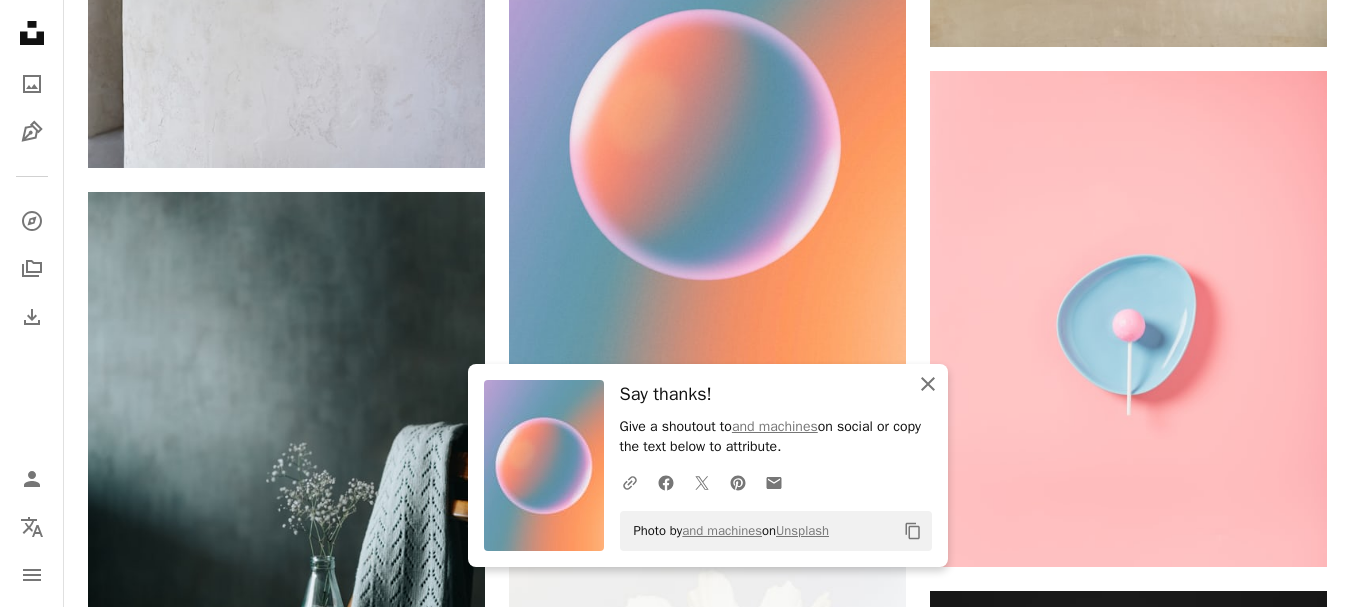 click 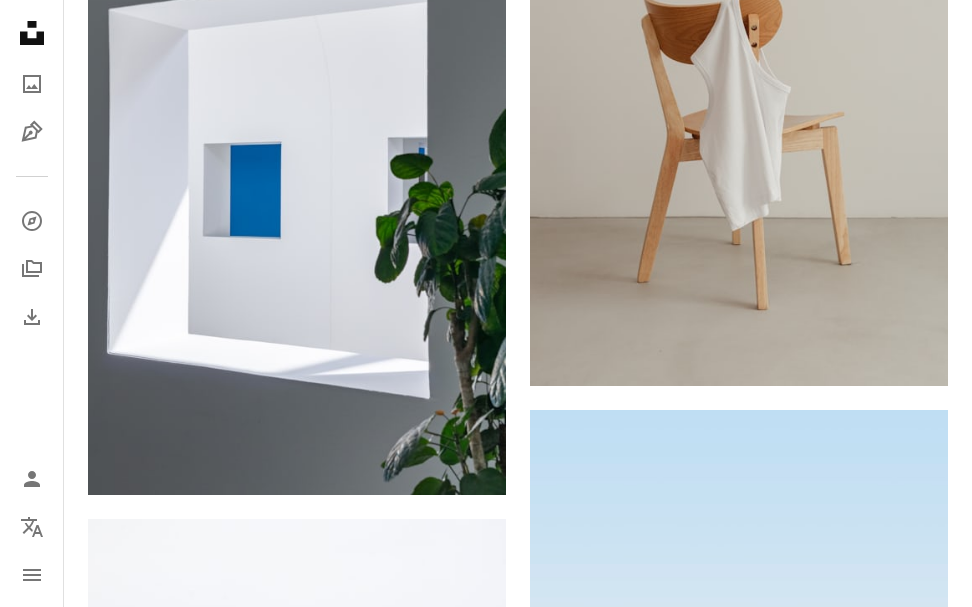 scroll, scrollTop: 29844, scrollLeft: 0, axis: vertical 